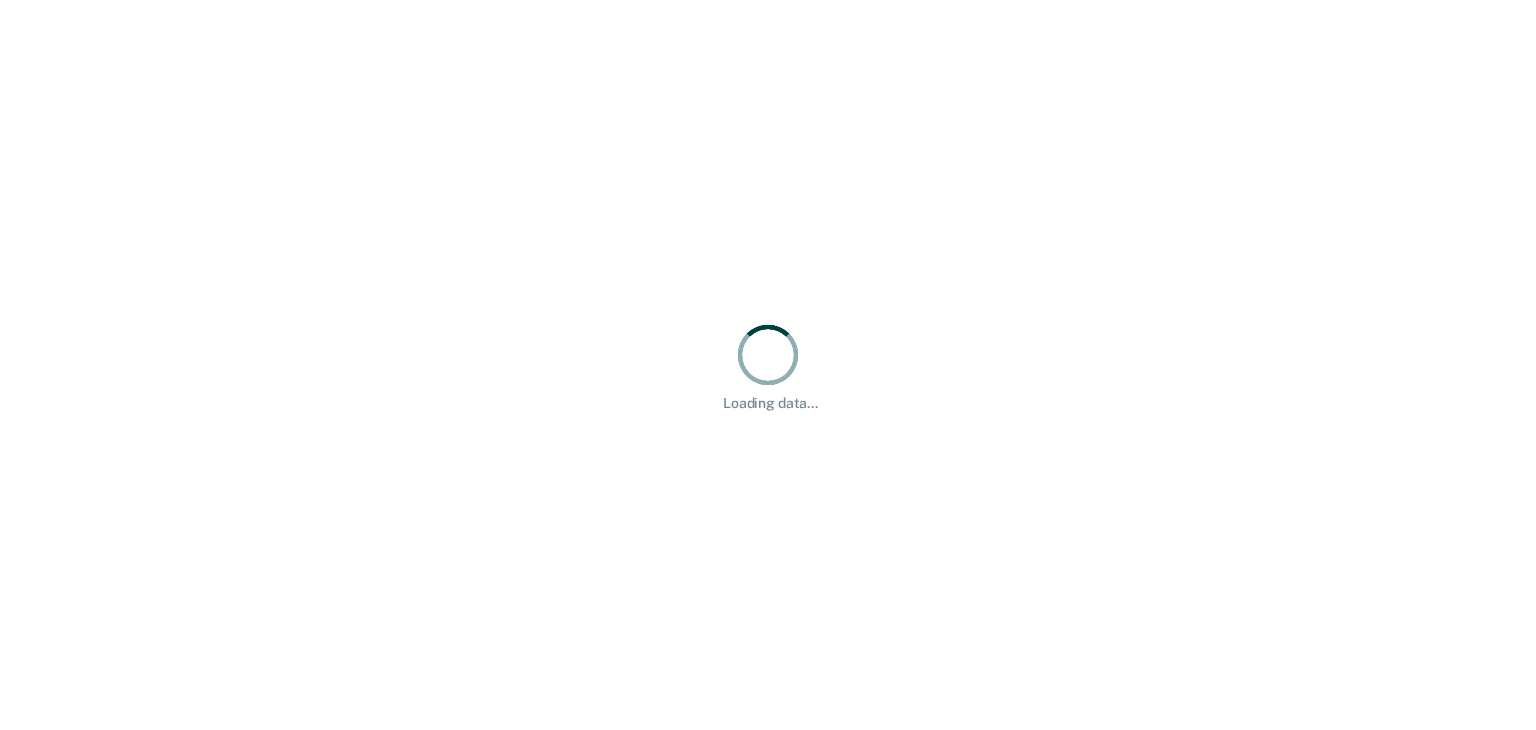 scroll, scrollTop: 0, scrollLeft: 0, axis: both 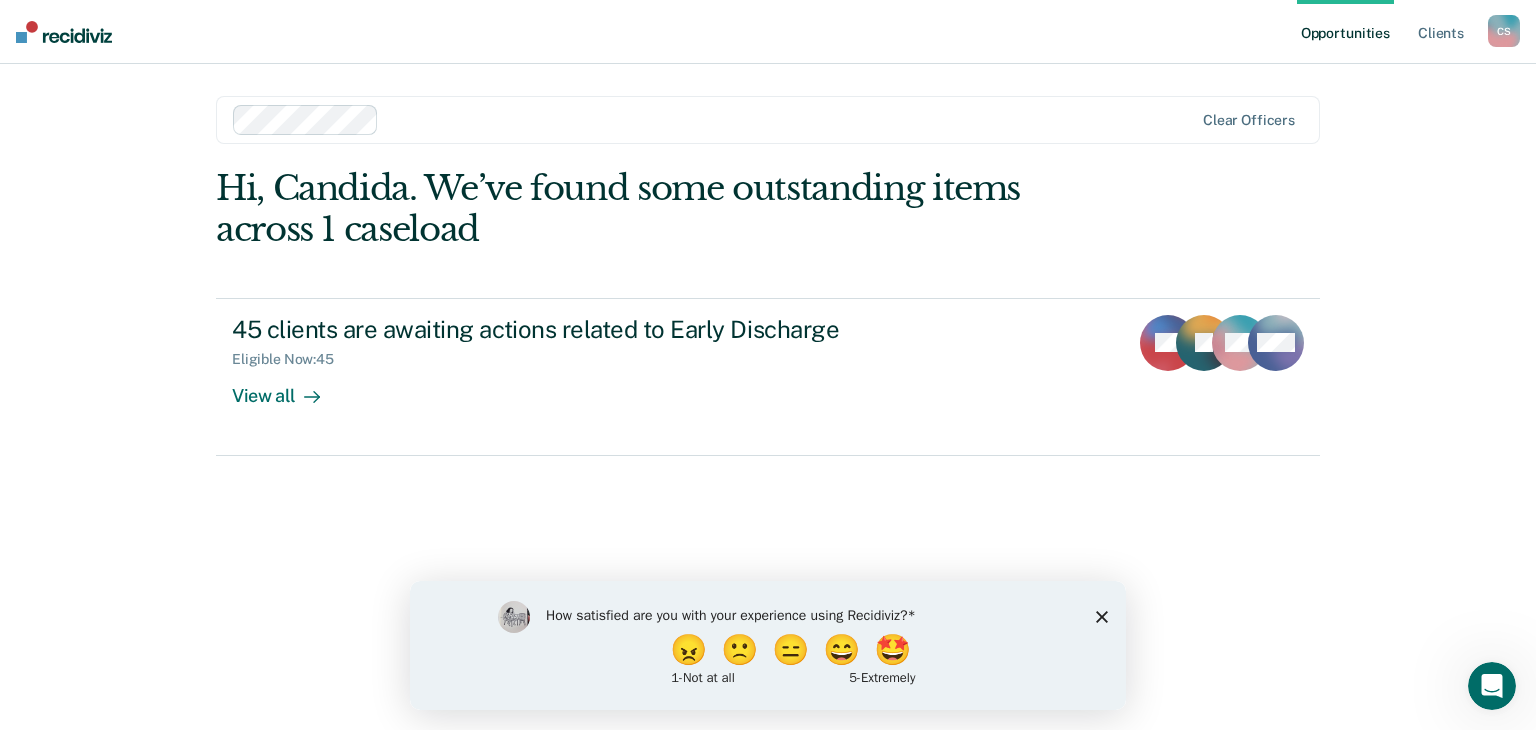 click on "How satisfied are you with your experience using Recidiviz? 😠 🙁 😑 😄 🤩 1  -  Not at all 5  -  Extremely" at bounding box center [768, 644] 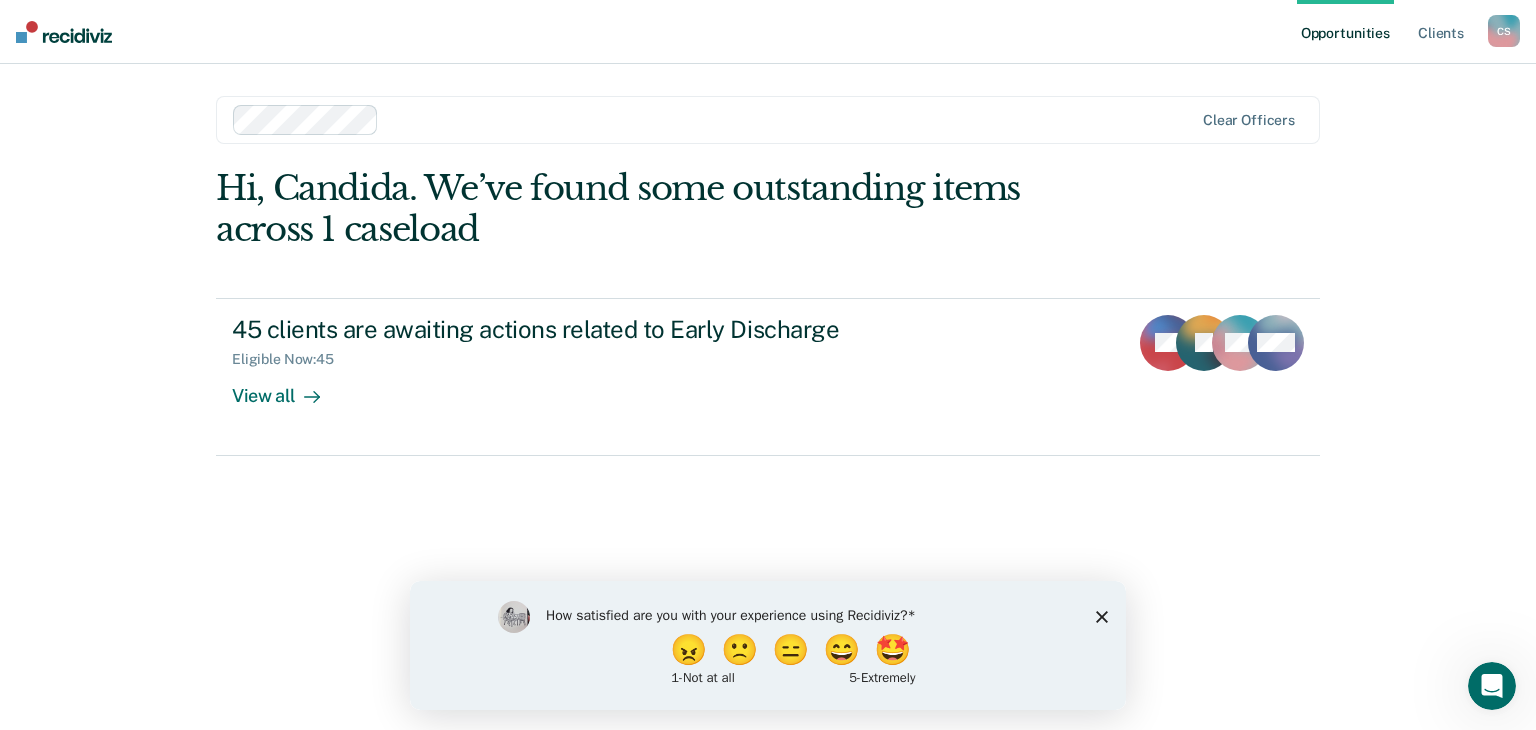 click 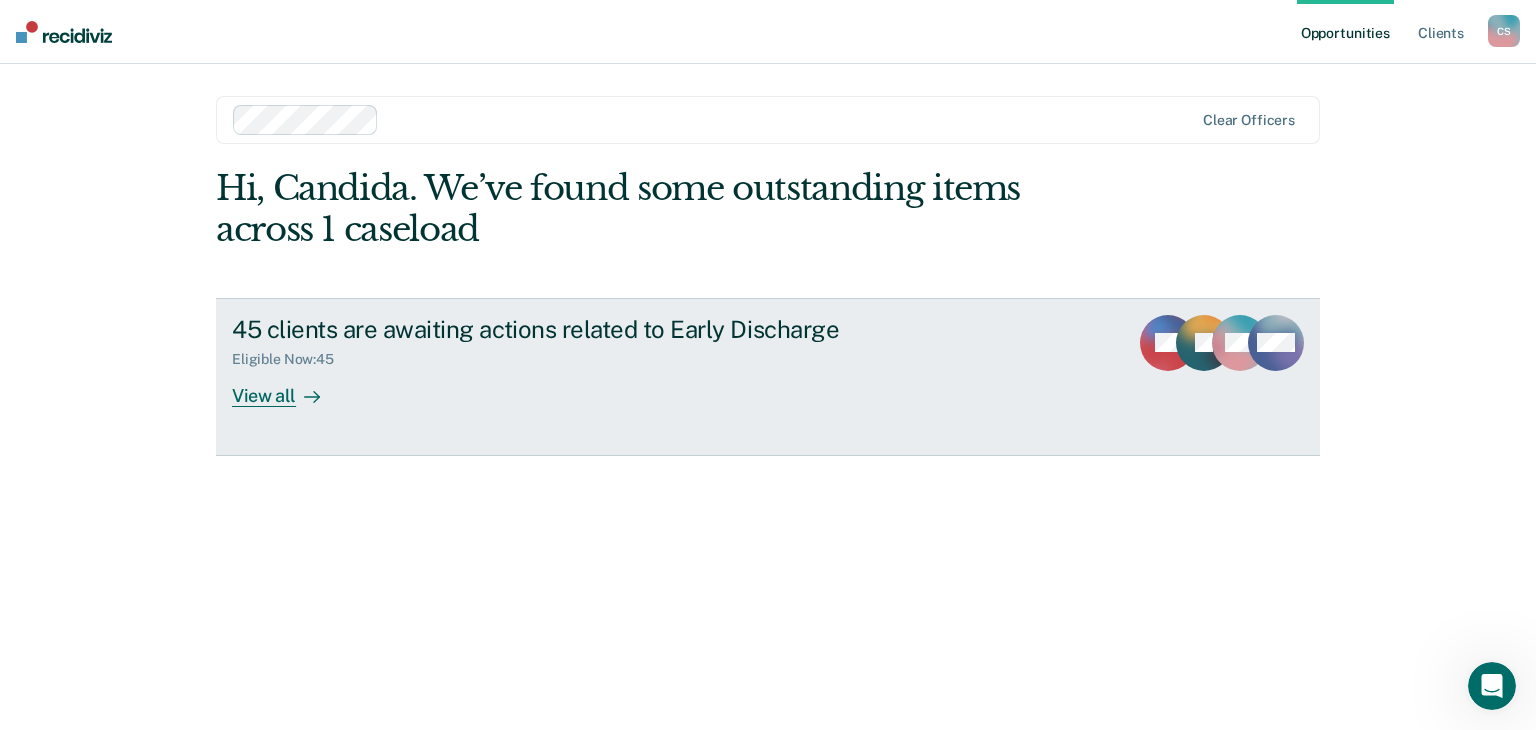 click on "View all" at bounding box center (288, 387) 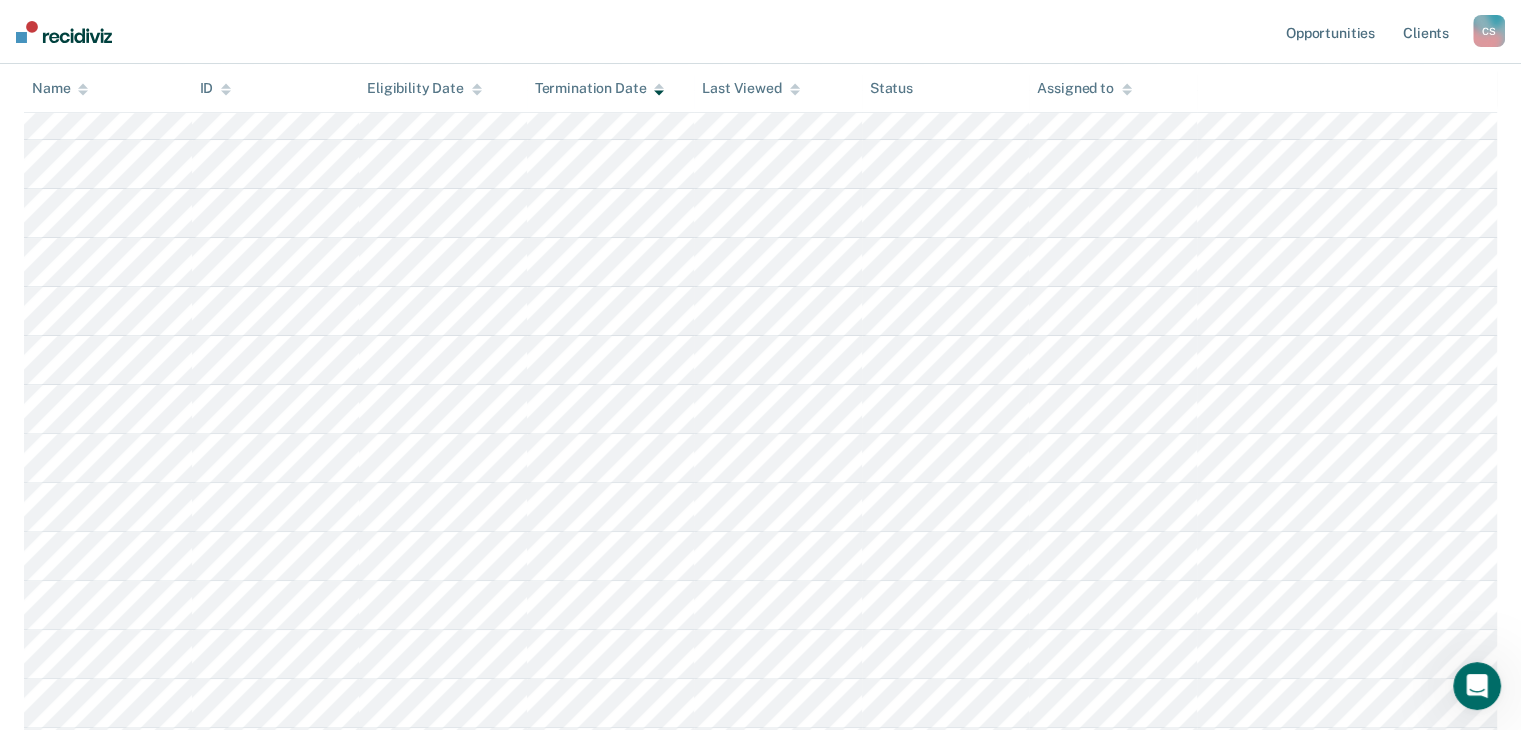 scroll, scrollTop: 0, scrollLeft: 0, axis: both 